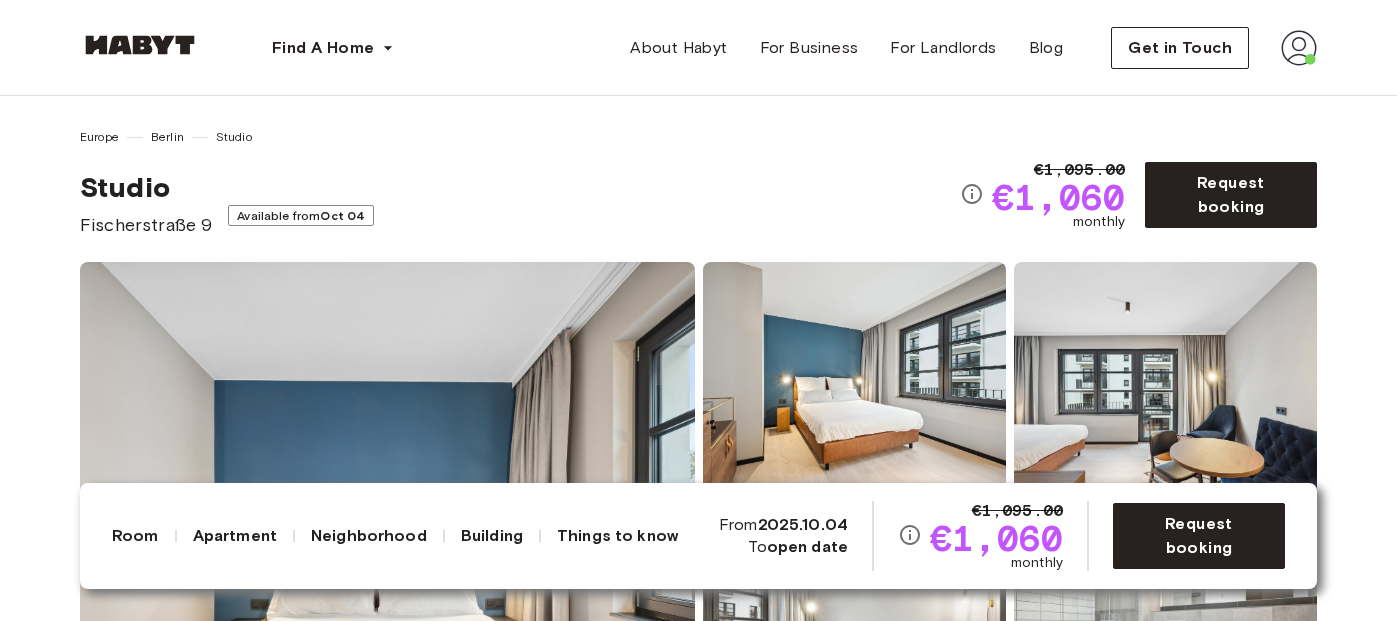 scroll, scrollTop: 0, scrollLeft: 0, axis: both 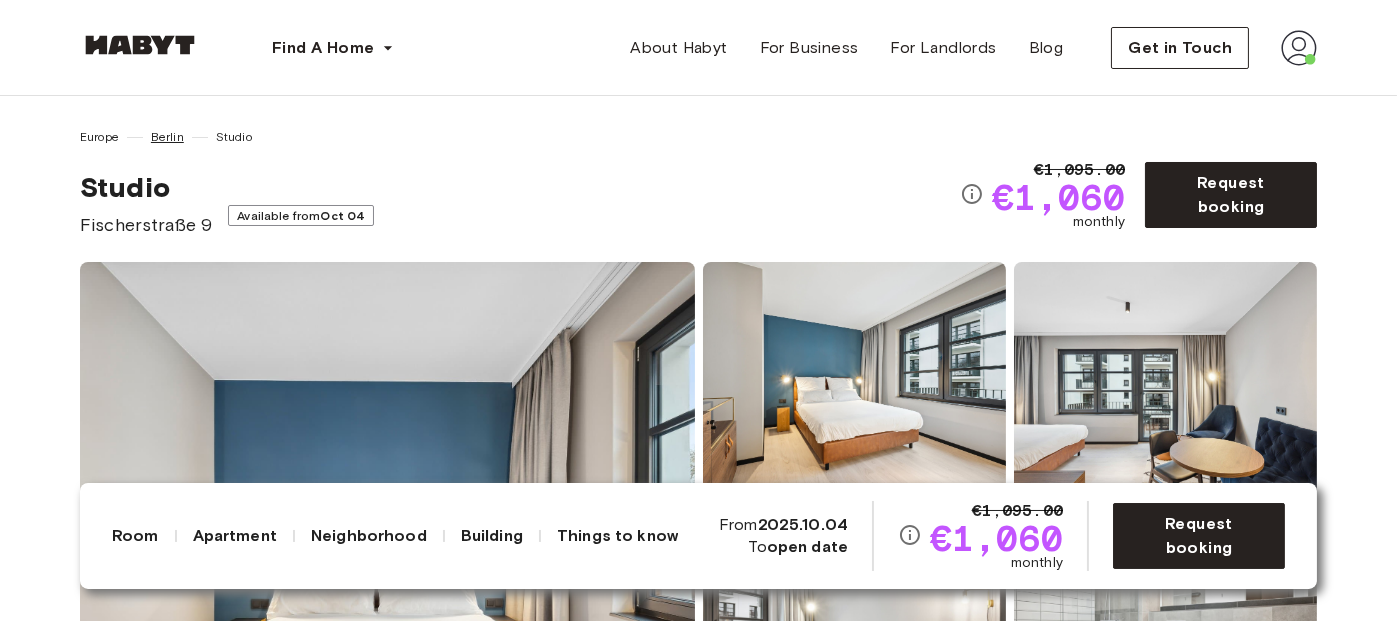 click on "Berlin" at bounding box center [167, 137] 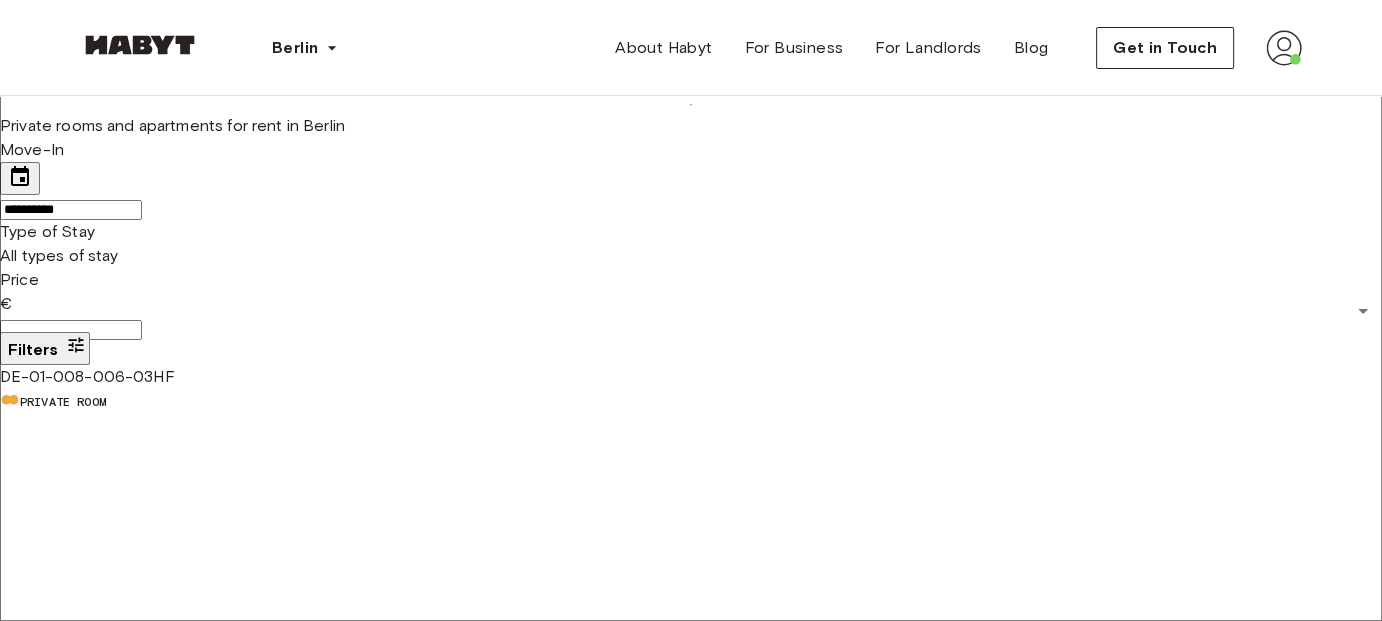 click at bounding box center (1357, 61211) 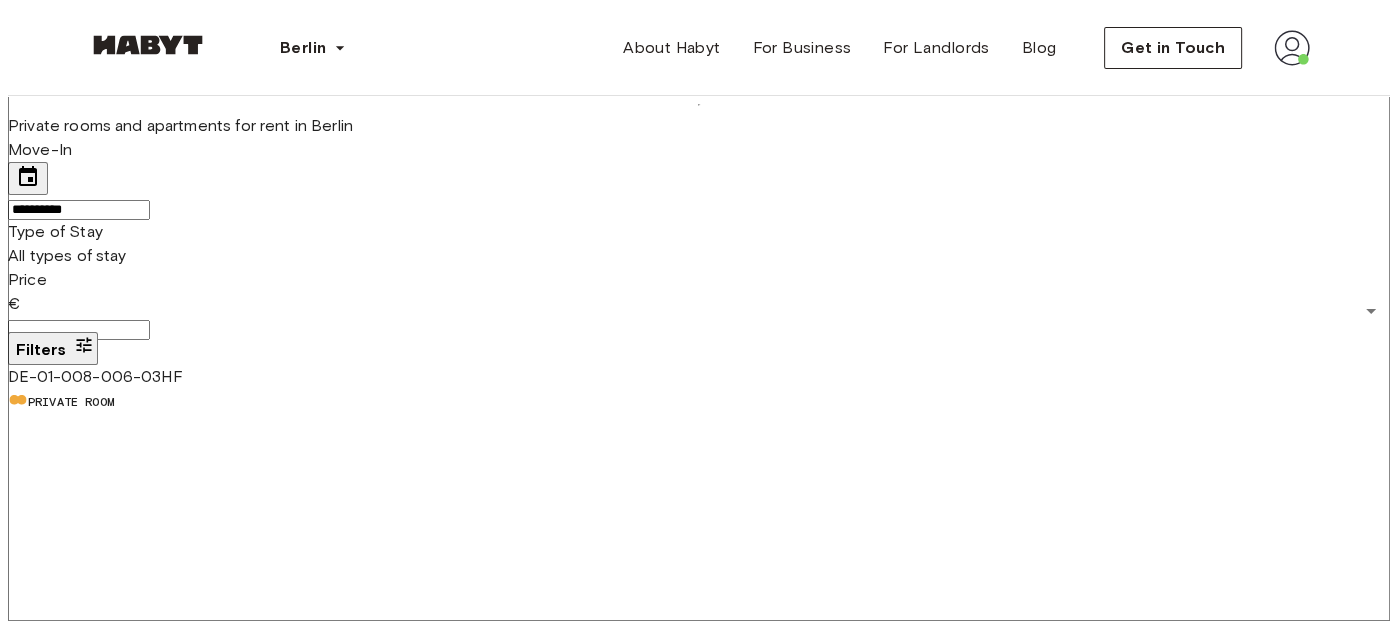 scroll, scrollTop: 440, scrollLeft: 0, axis: vertical 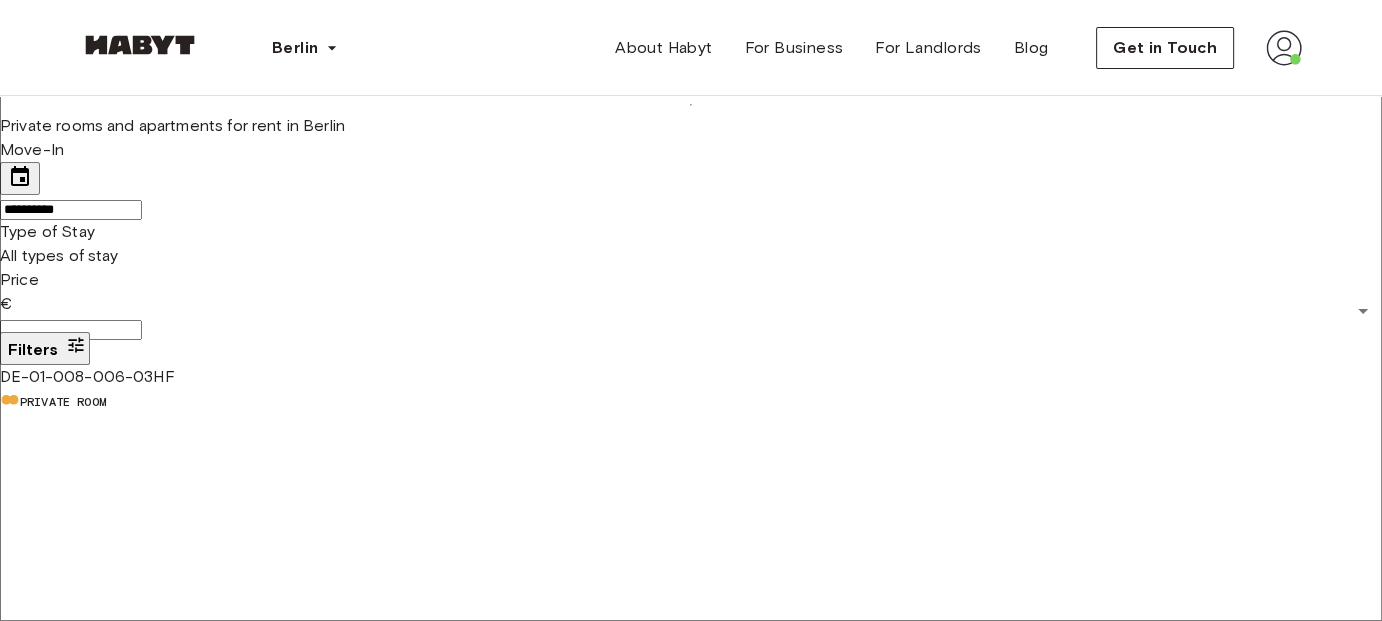 click at bounding box center (1357, 61211) 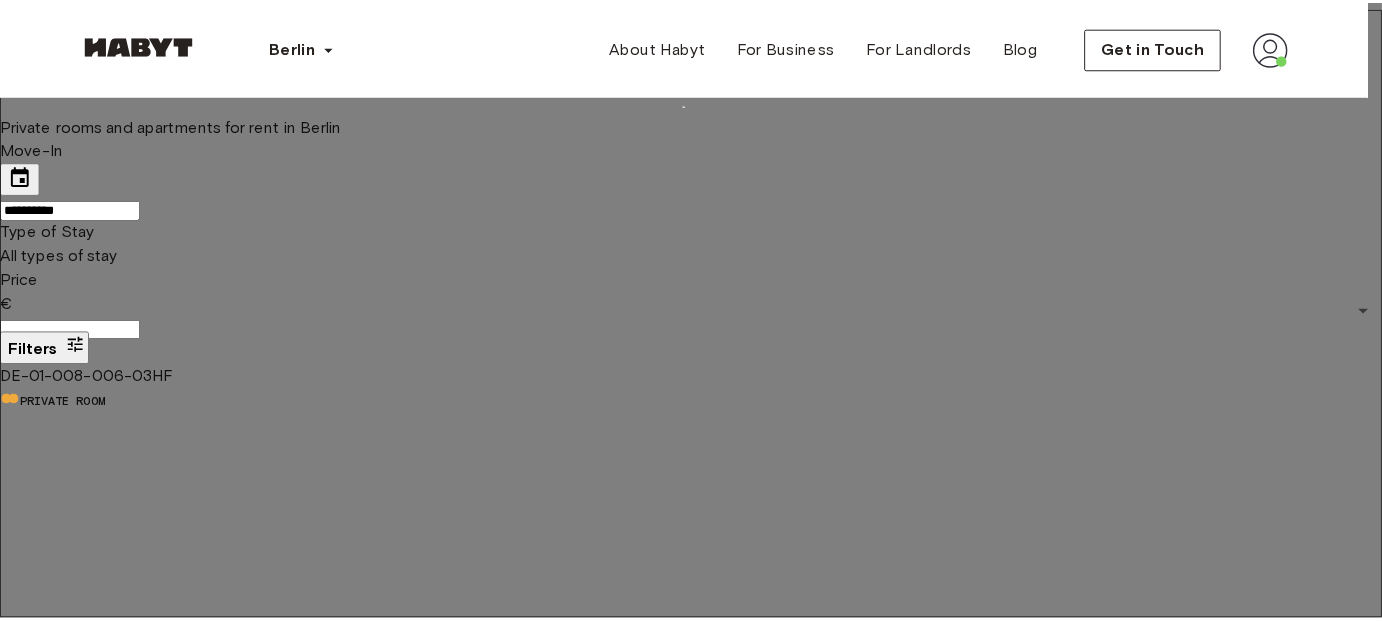 scroll, scrollTop: 400, scrollLeft: 0, axis: vertical 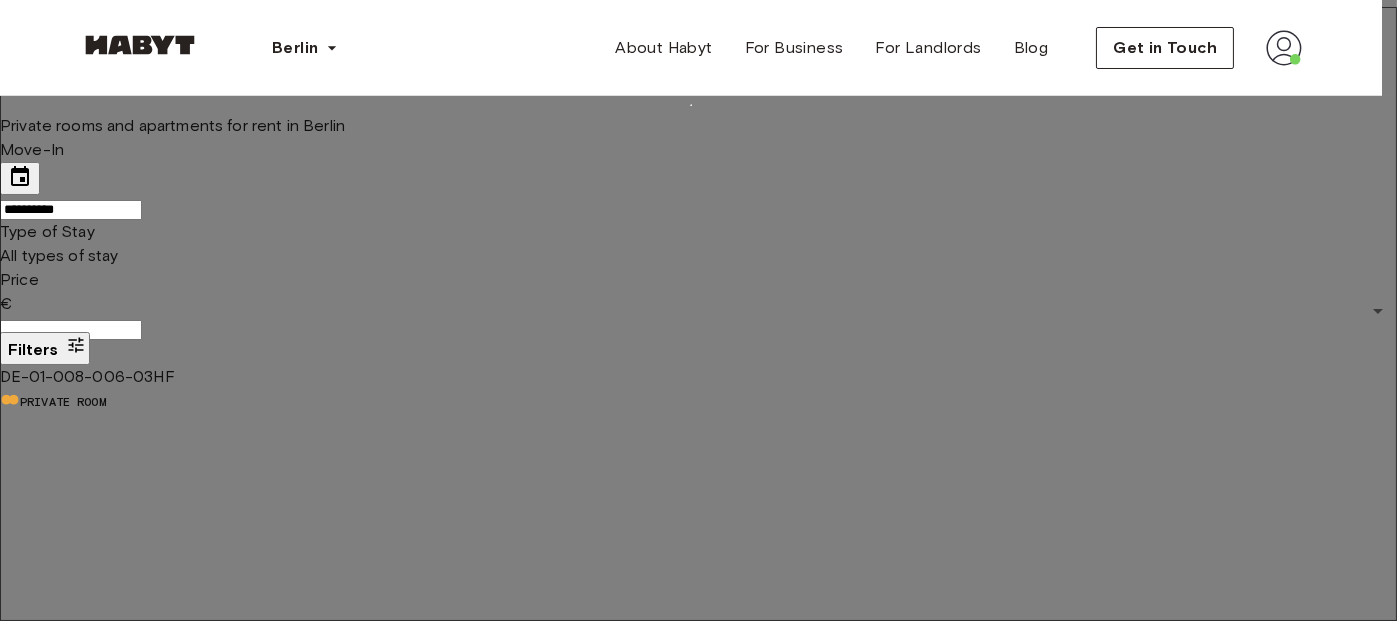 type on "**" 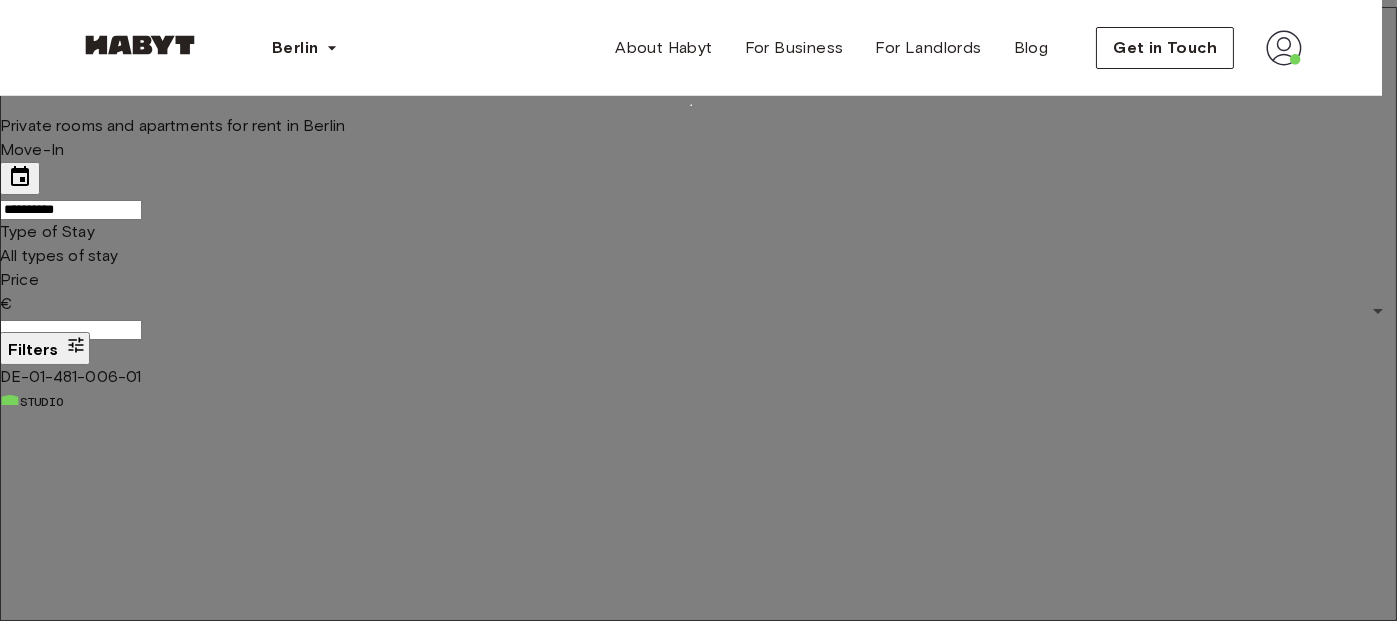 type on "**" 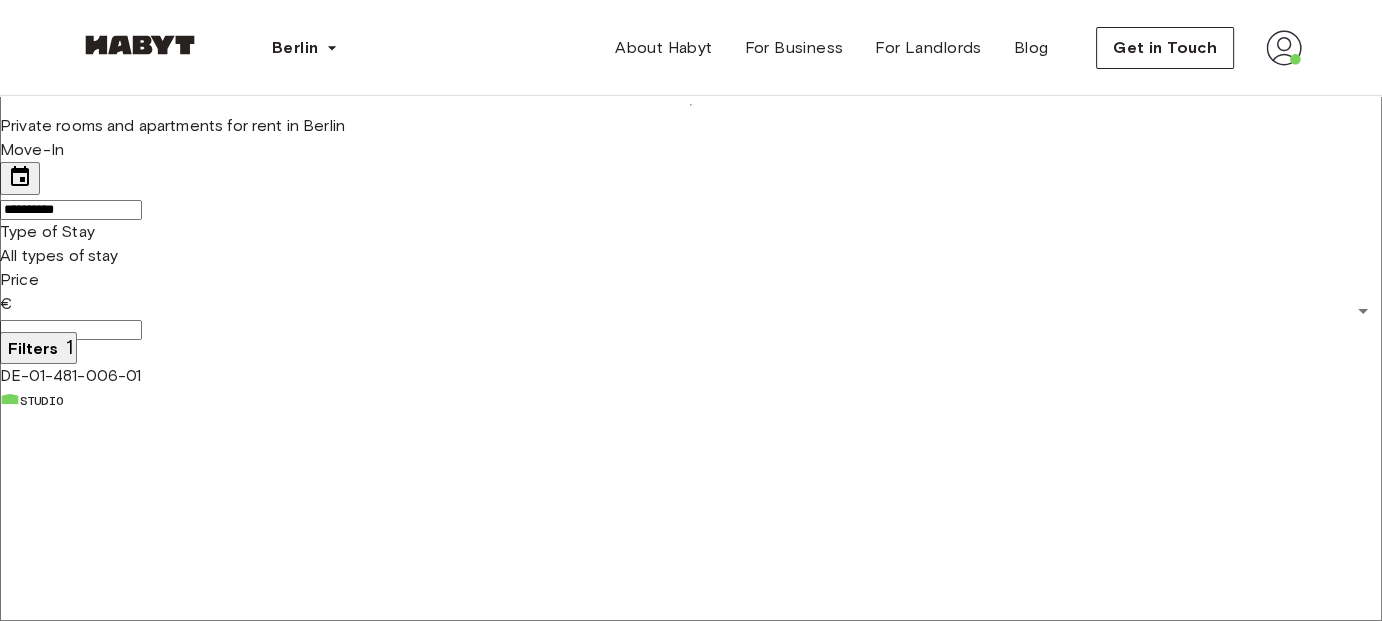 click at bounding box center (1357, 61210) 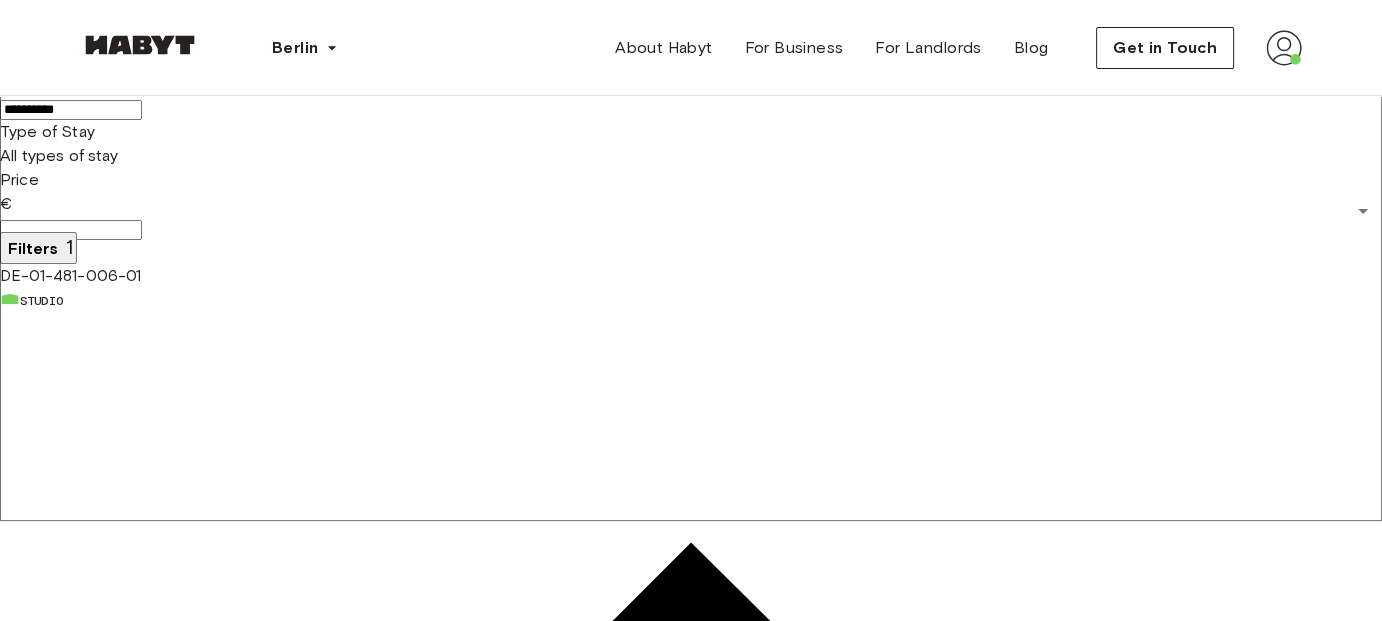 scroll, scrollTop: 0, scrollLeft: 0, axis: both 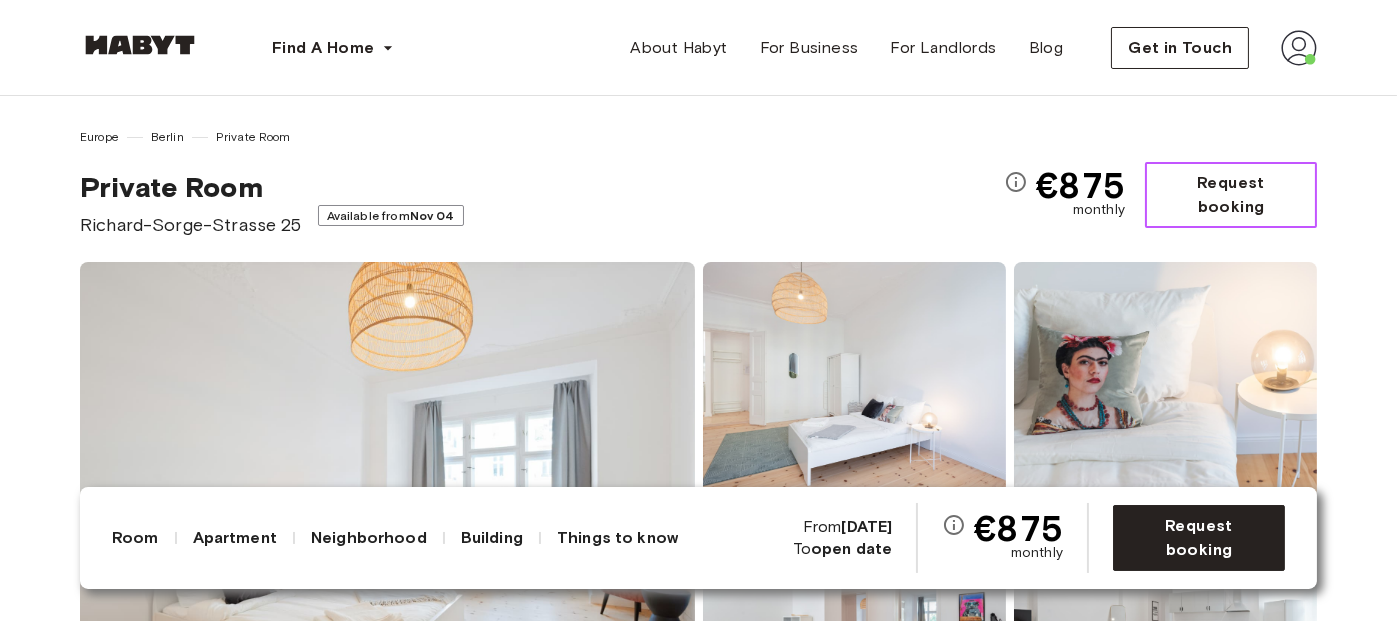 click on "Request booking" at bounding box center (1231, 195) 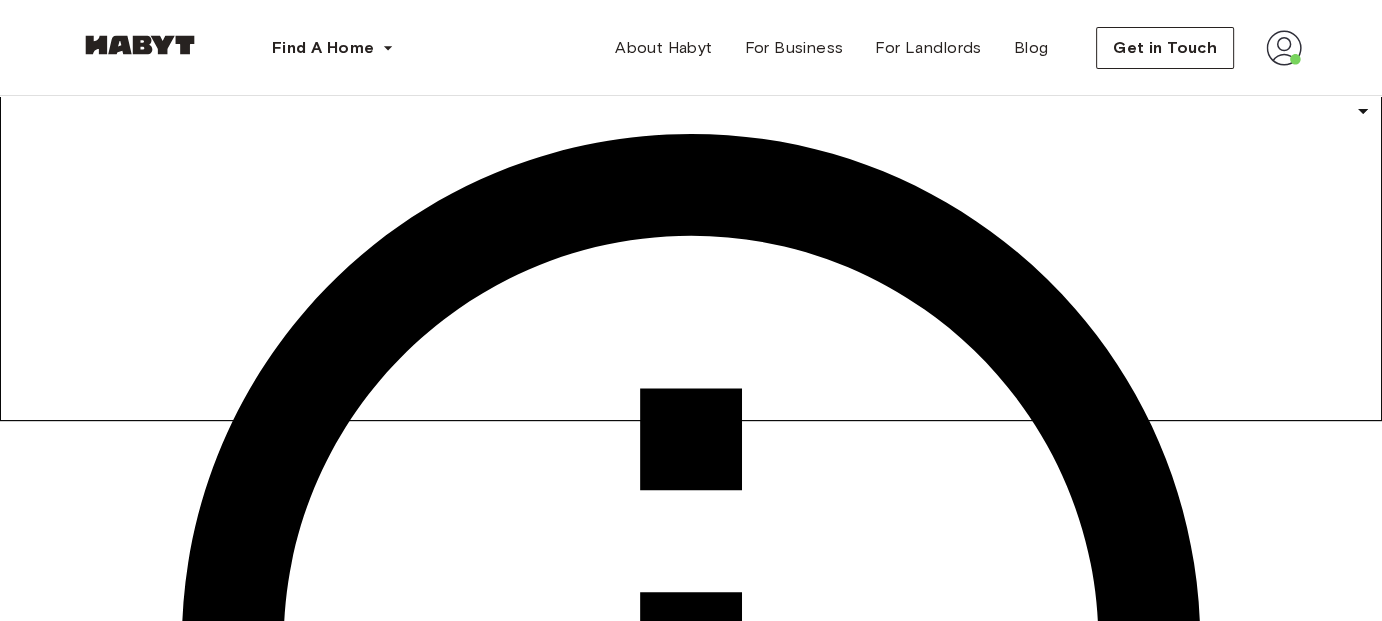 scroll, scrollTop: 100, scrollLeft: 0, axis: vertical 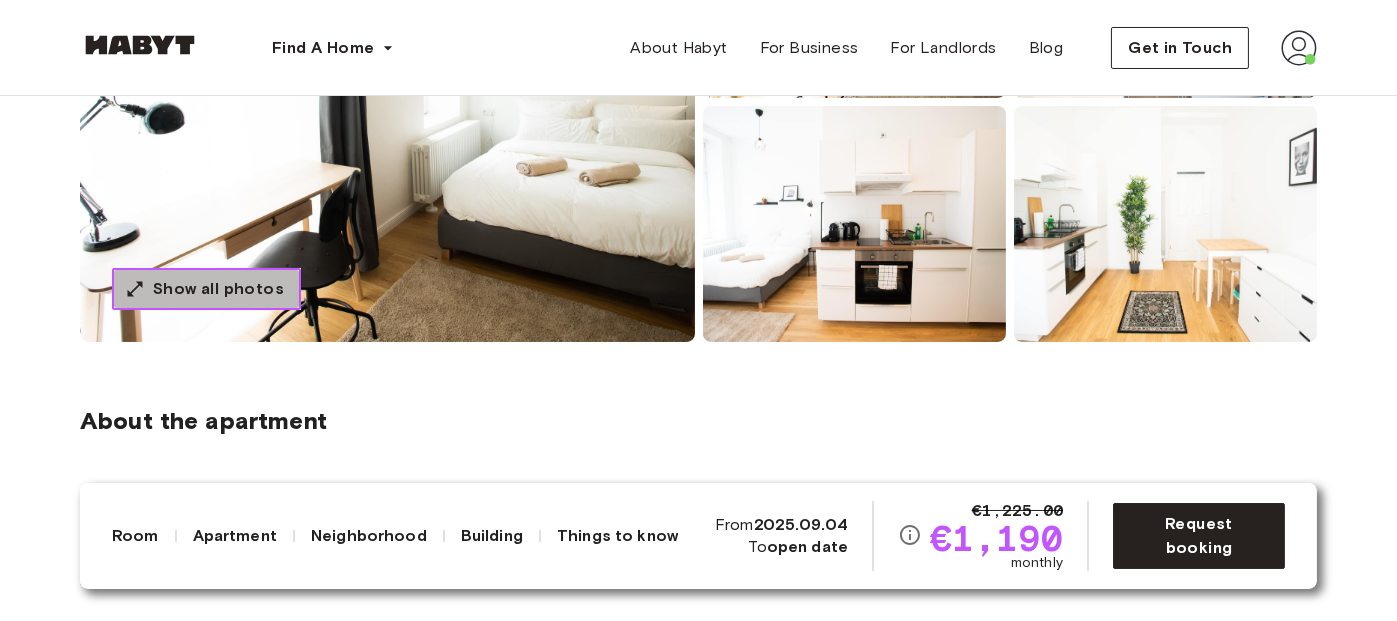 click on "Show all photos" at bounding box center [218, 289] 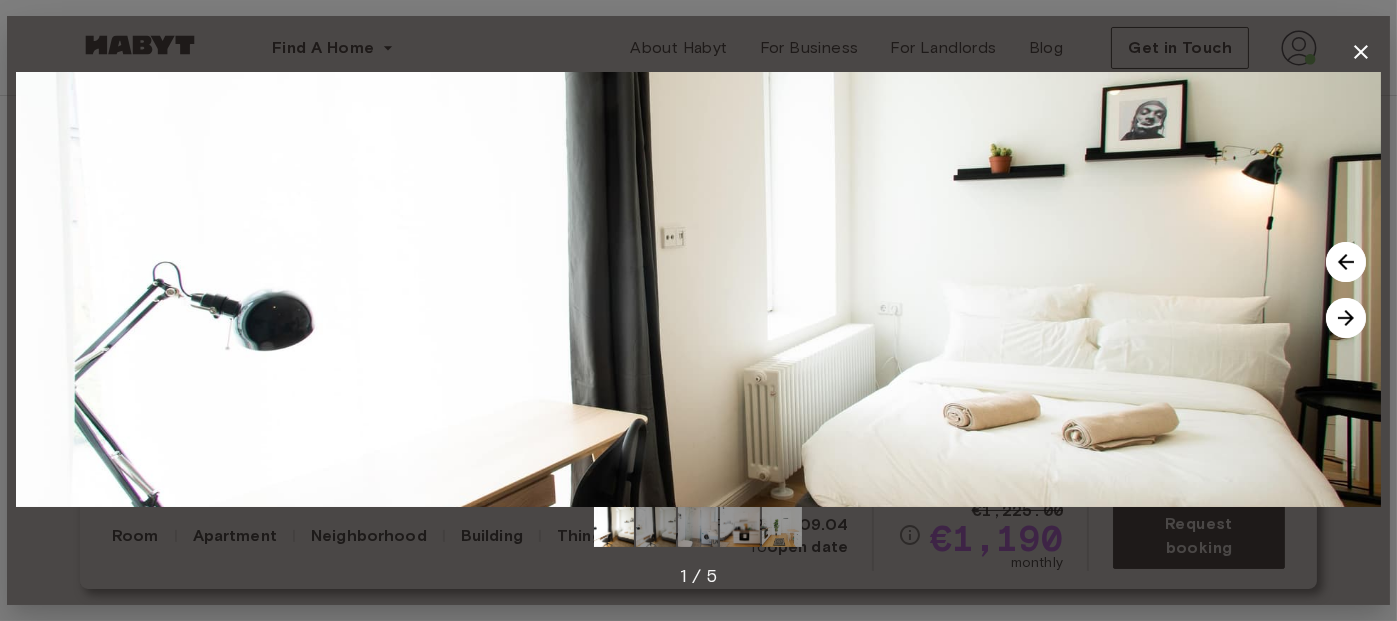 click at bounding box center [1346, 318] 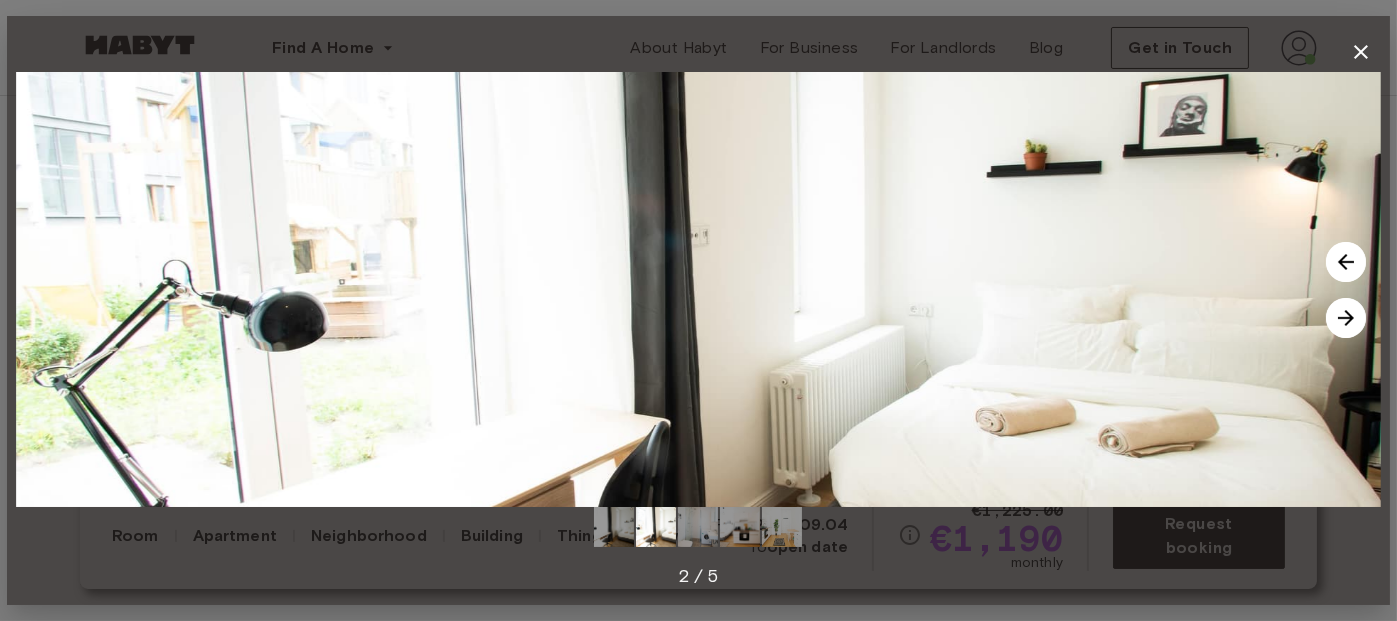 click at bounding box center (1346, 318) 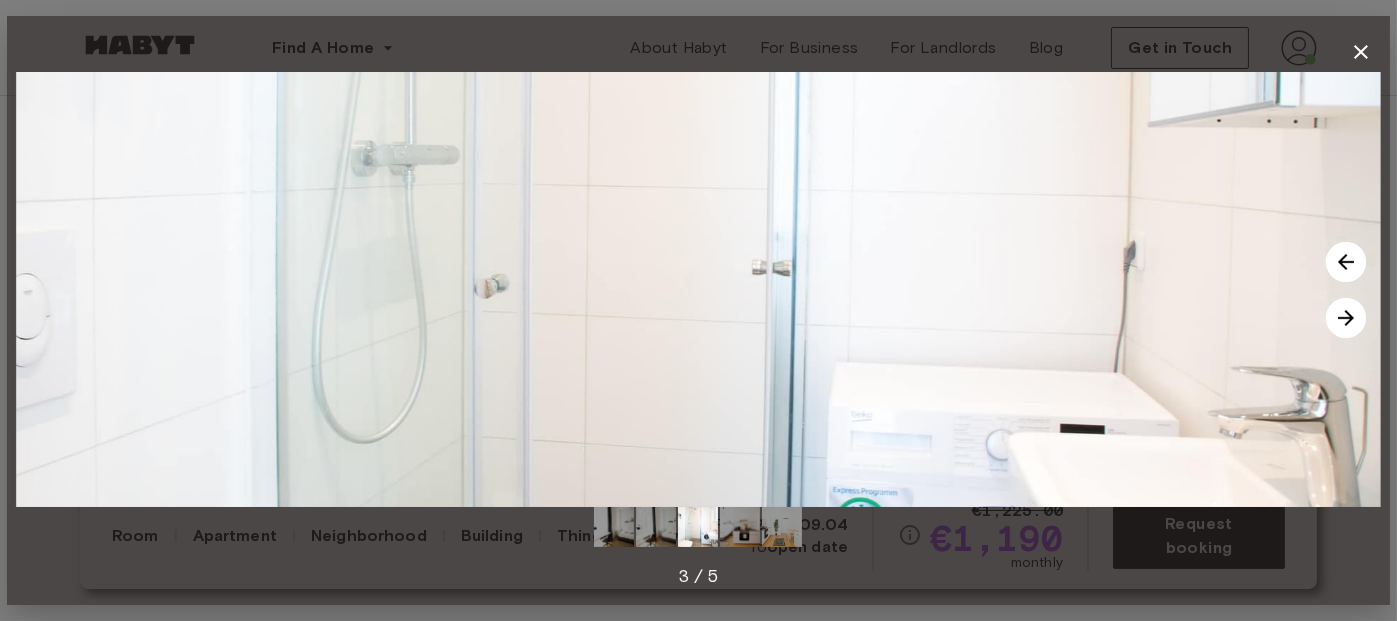 click at bounding box center [1346, 318] 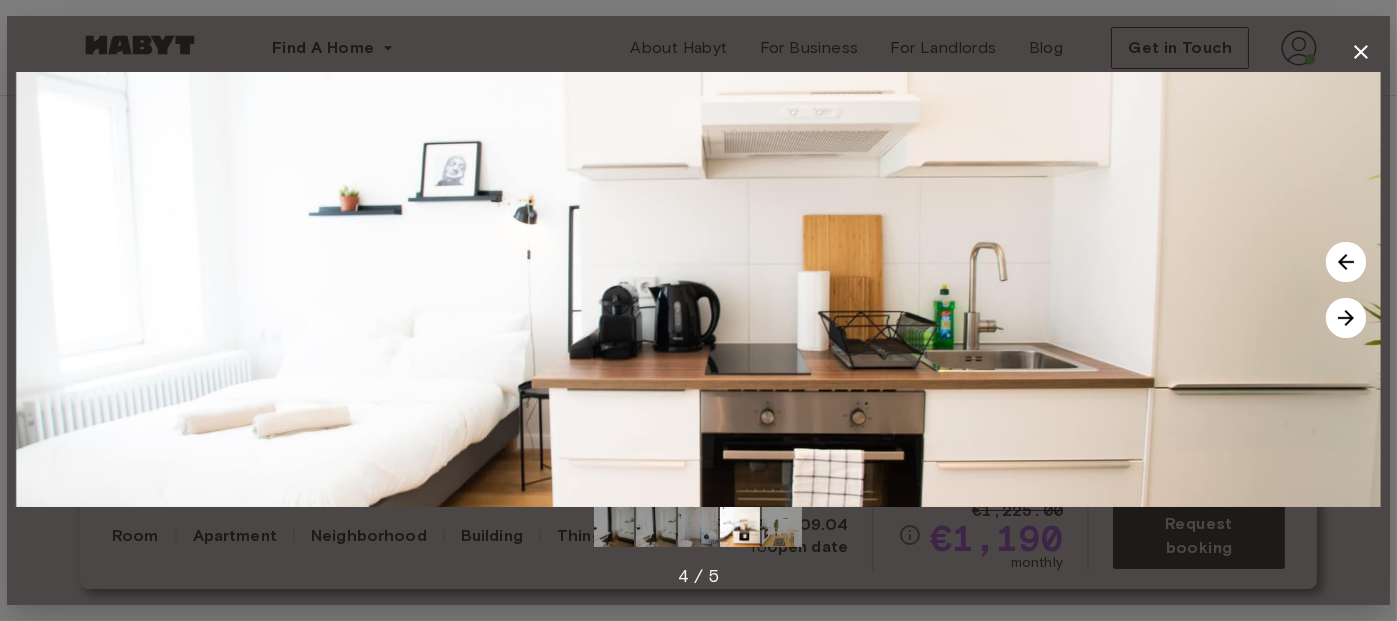 click at bounding box center [1346, 318] 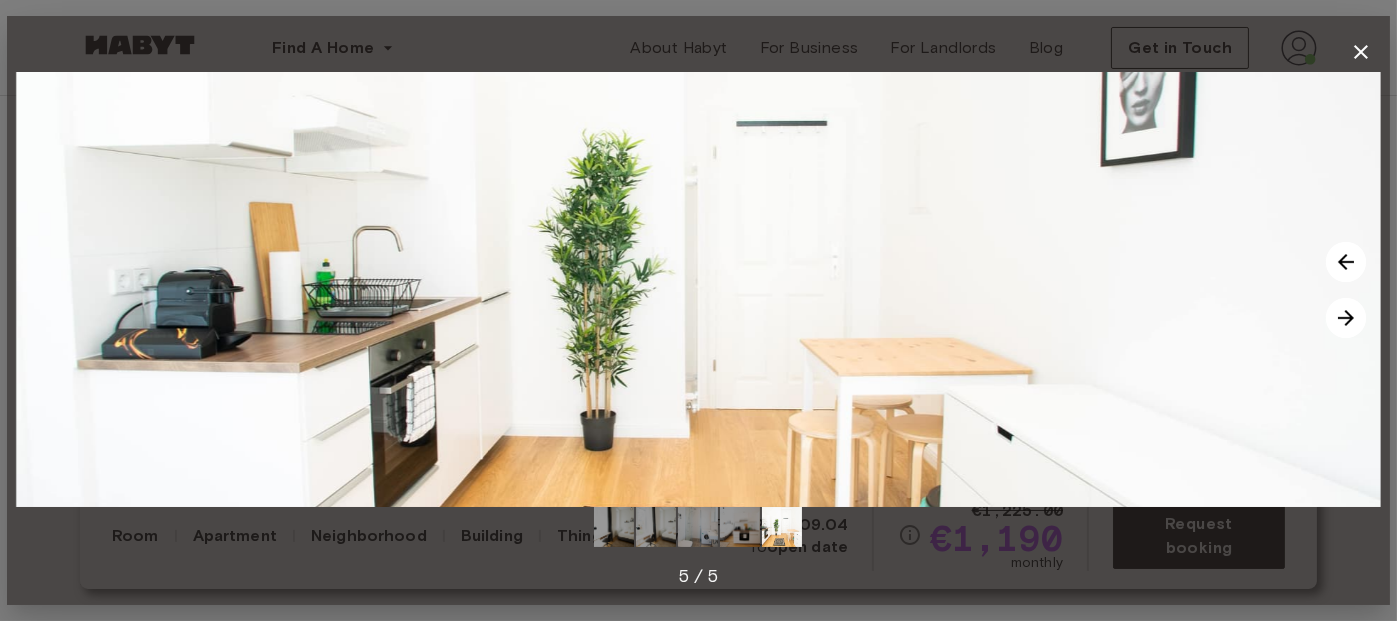 click at bounding box center (1346, 318) 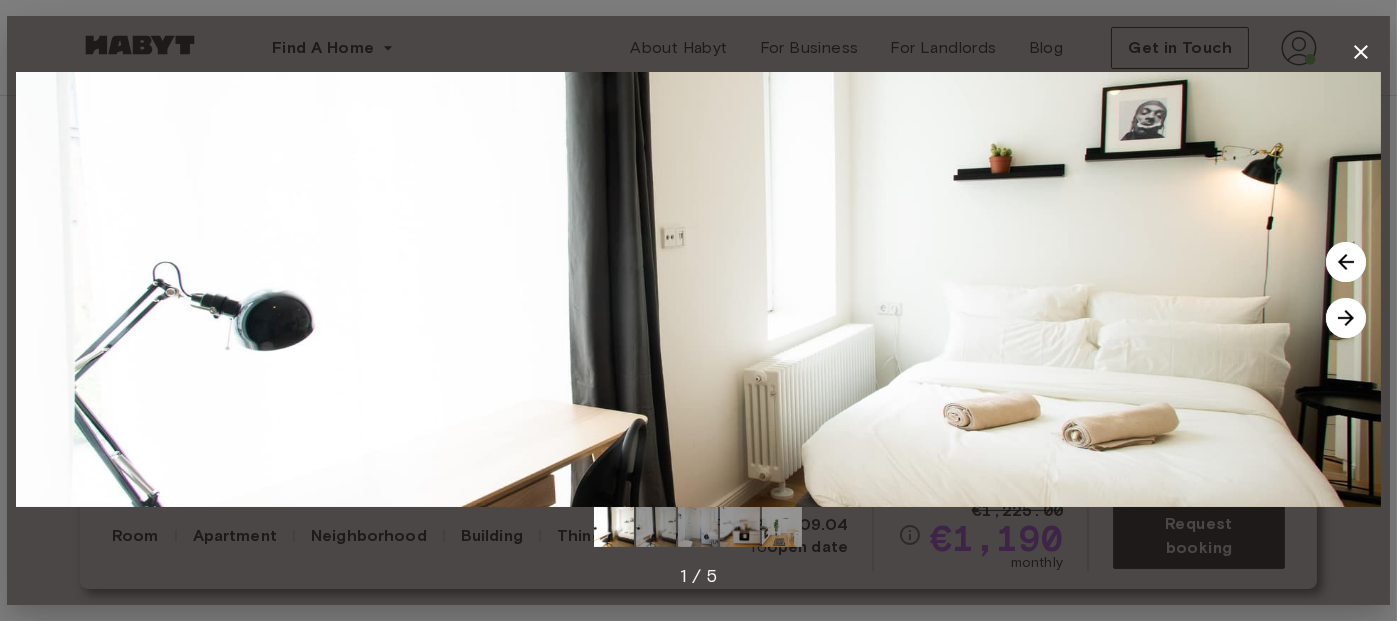 click at bounding box center [1346, 318] 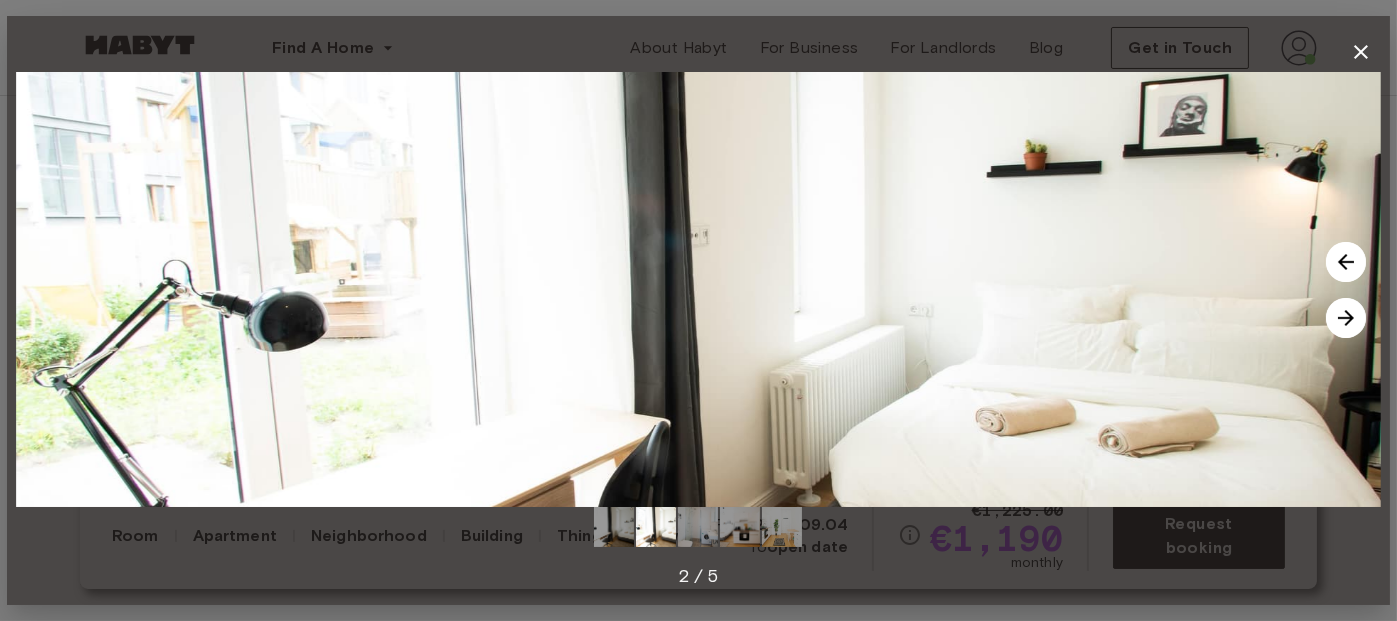 click at bounding box center (1346, 318) 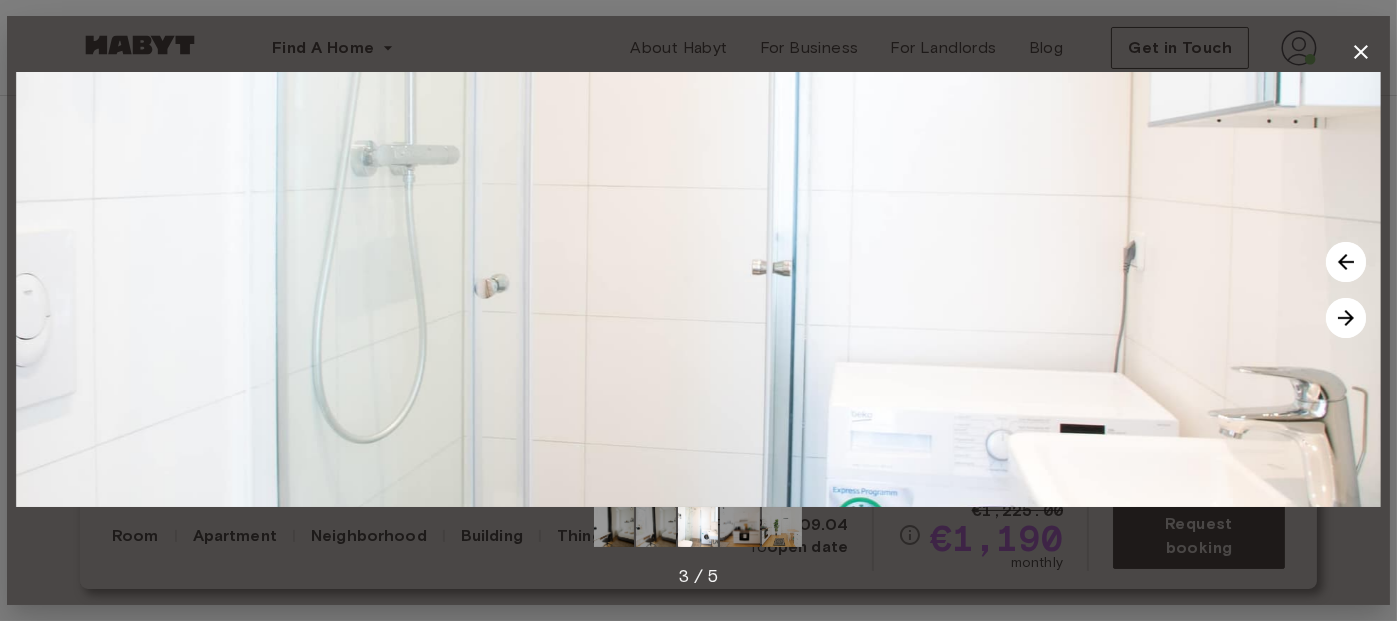 click at bounding box center [1346, 318] 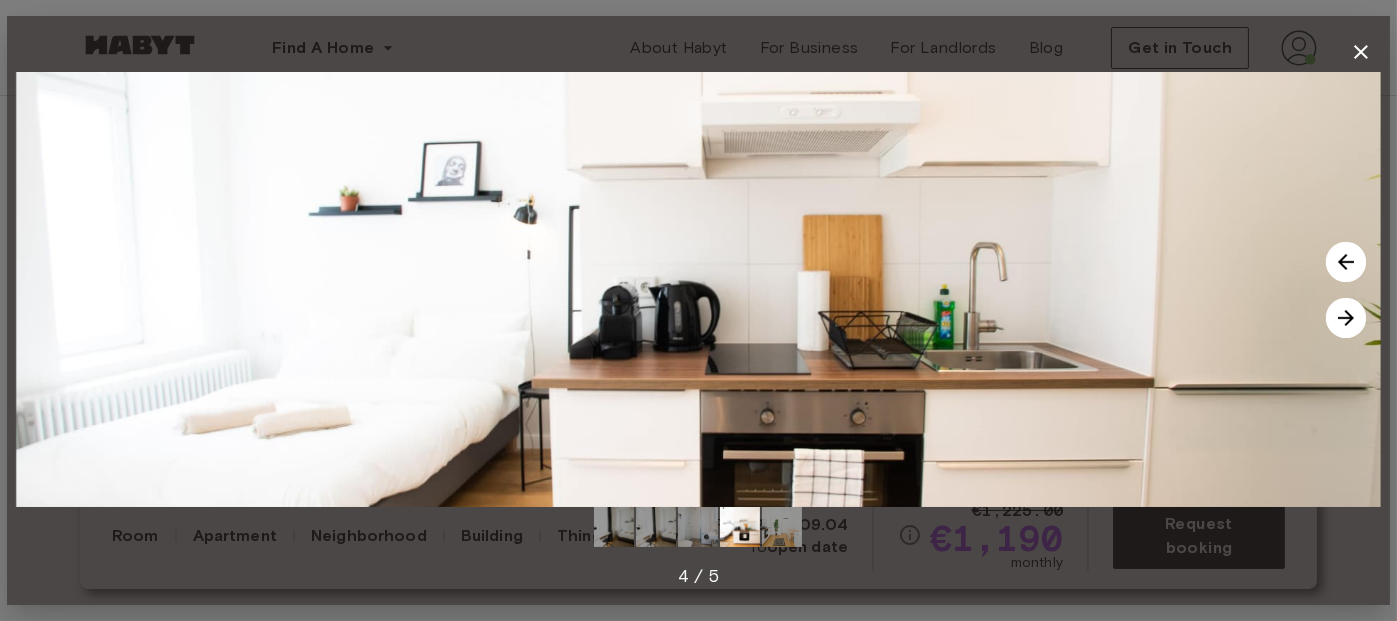 click at bounding box center (1346, 318) 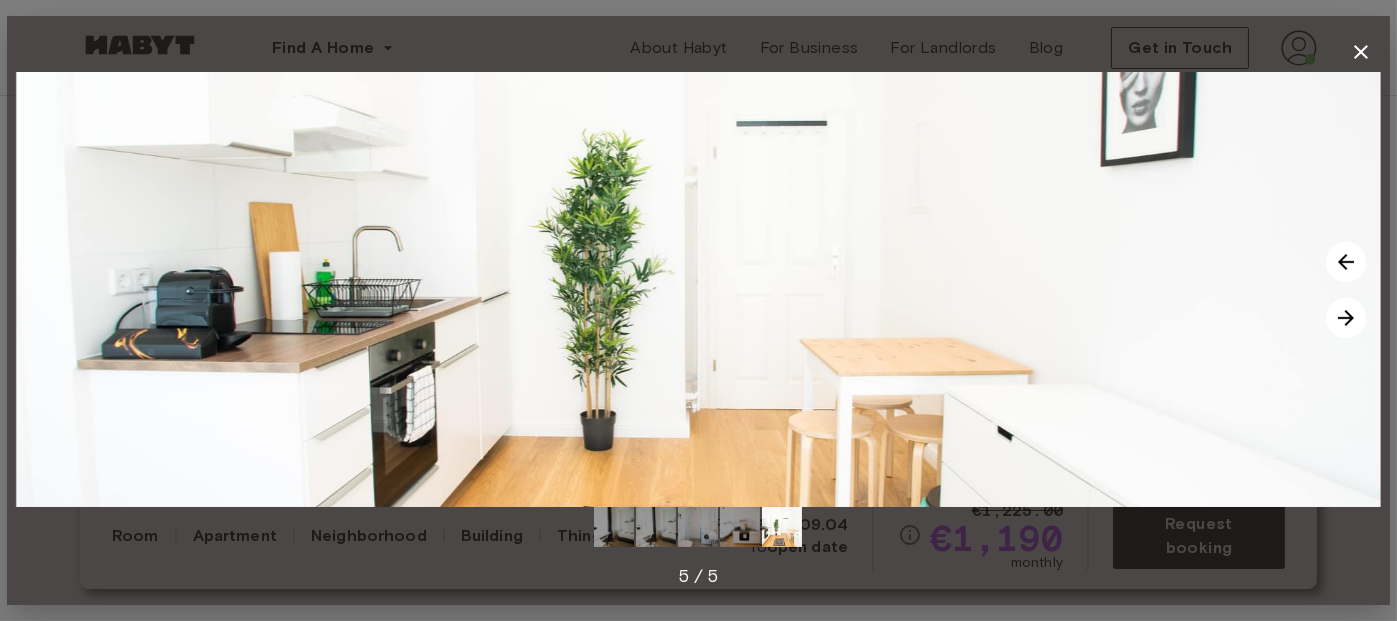 click at bounding box center [1346, 318] 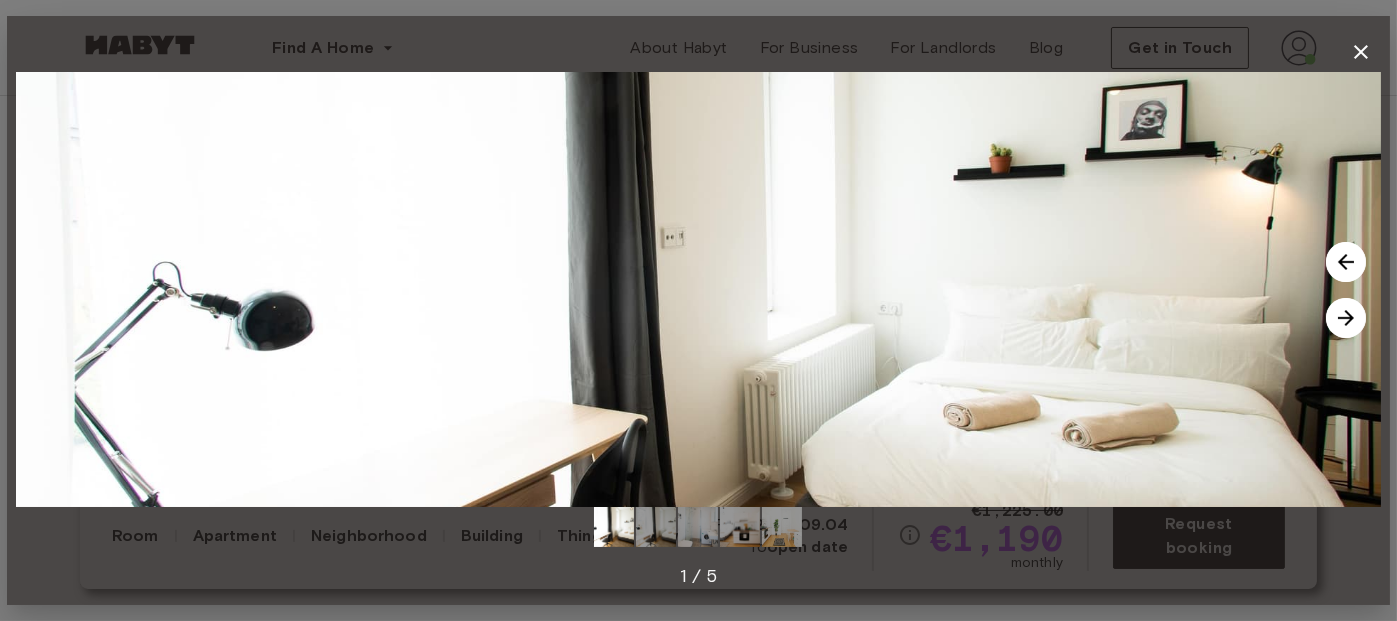click at bounding box center [1346, 318] 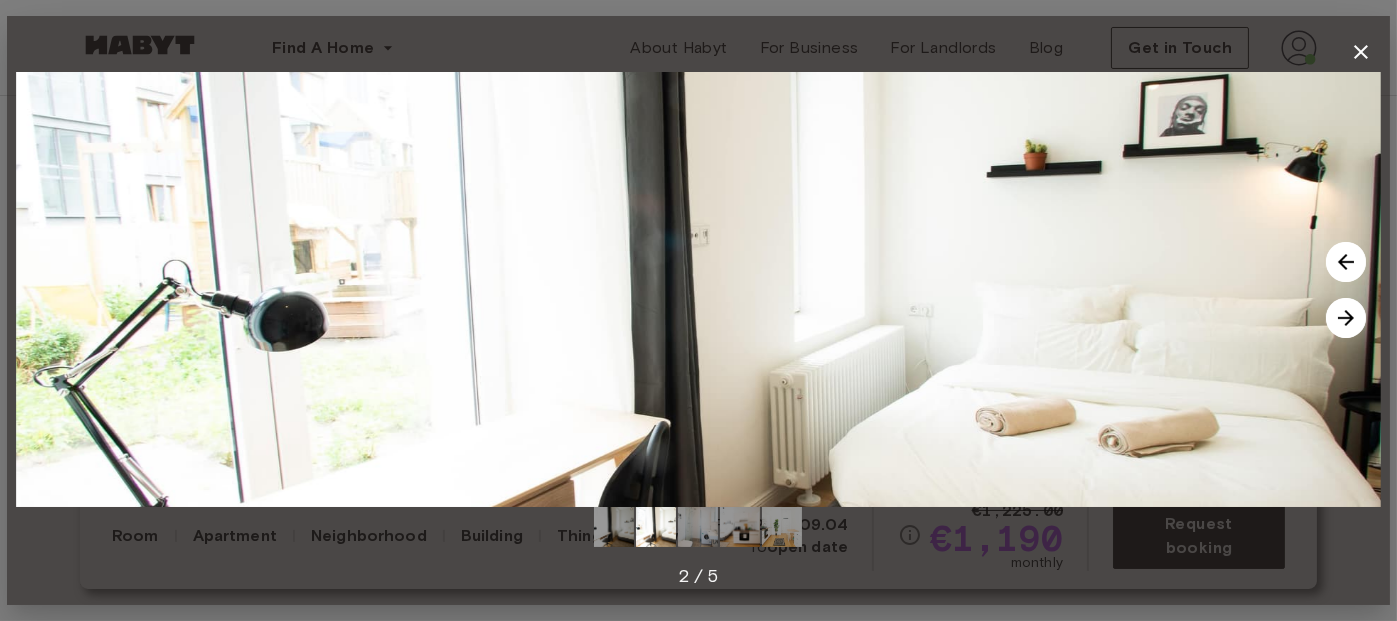 click at bounding box center (1346, 318) 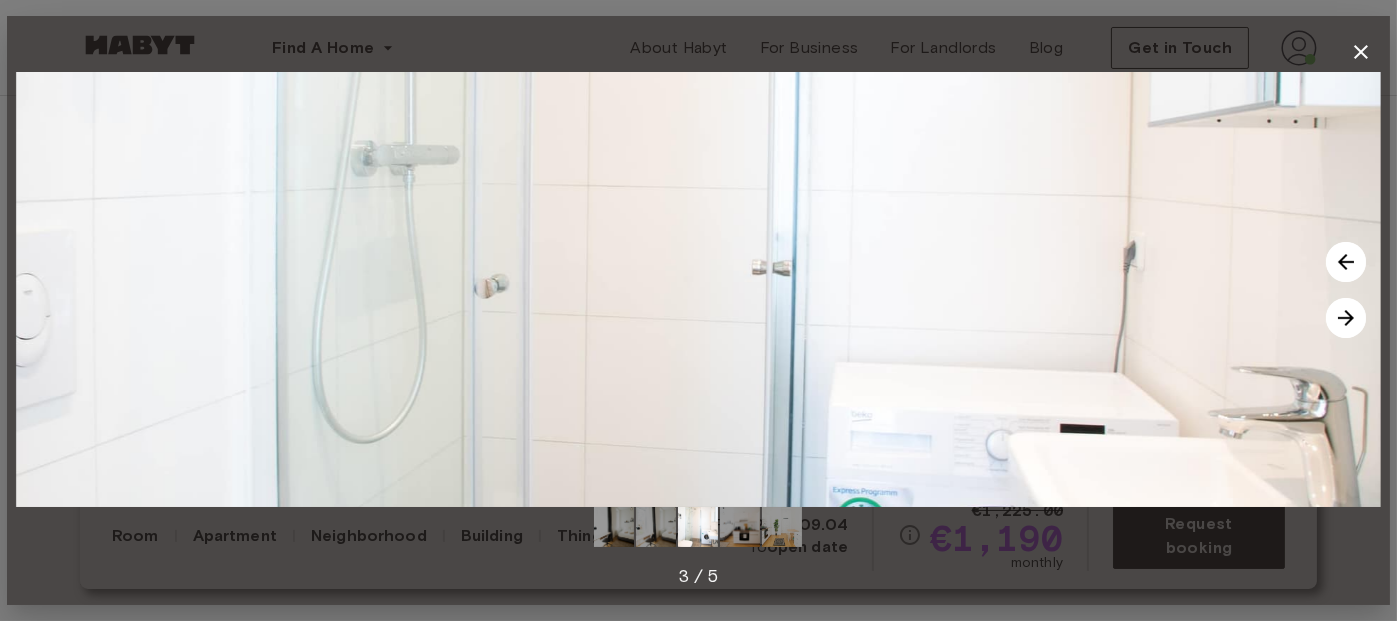click at bounding box center [1346, 318] 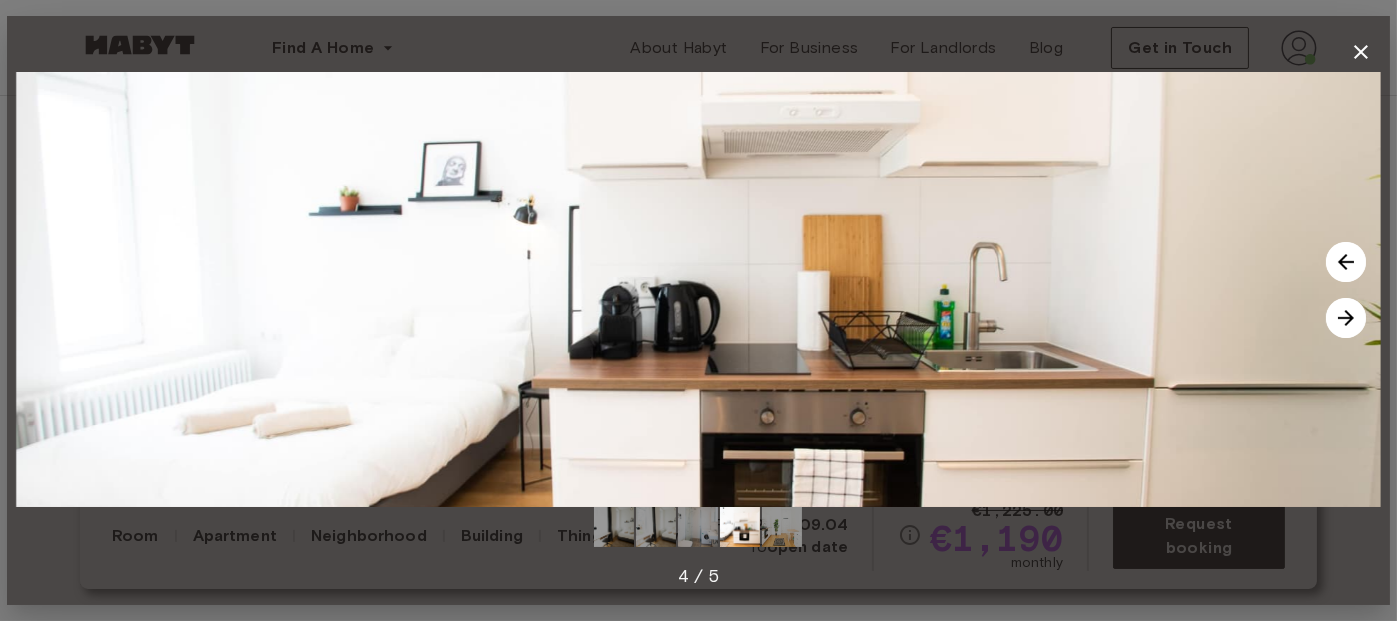 click 